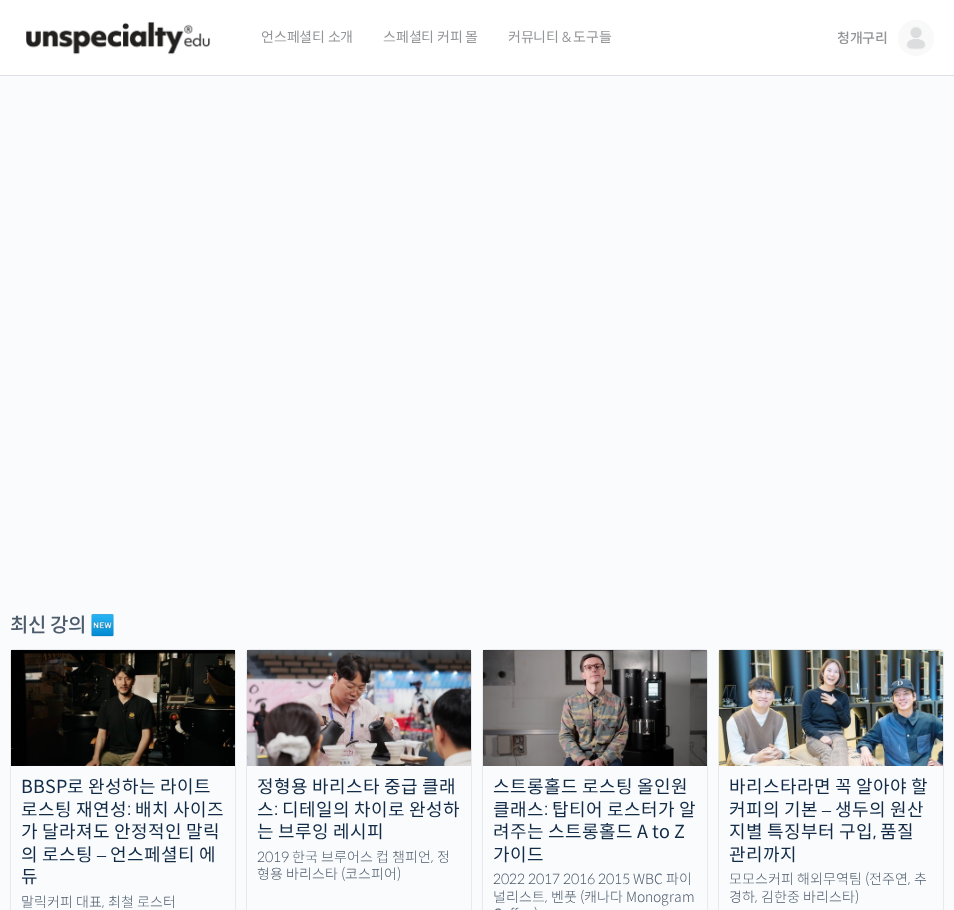 scroll, scrollTop: 0, scrollLeft: 0, axis: both 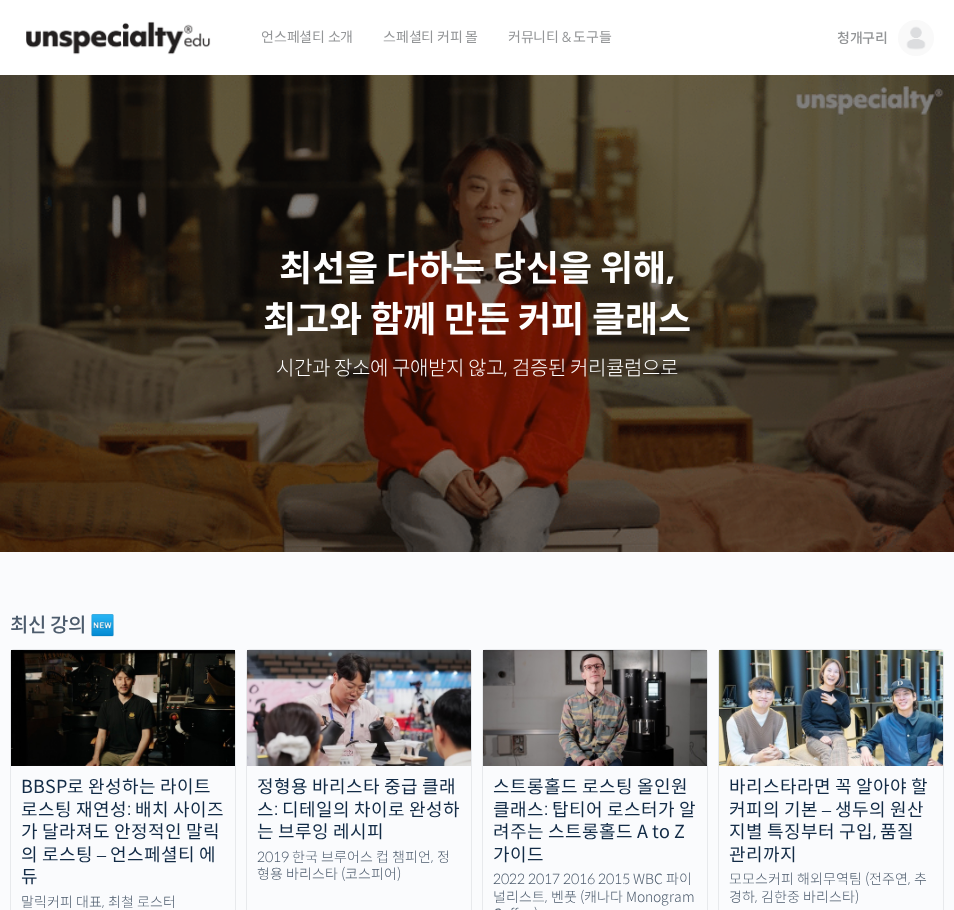 click at bounding box center (916, 38) 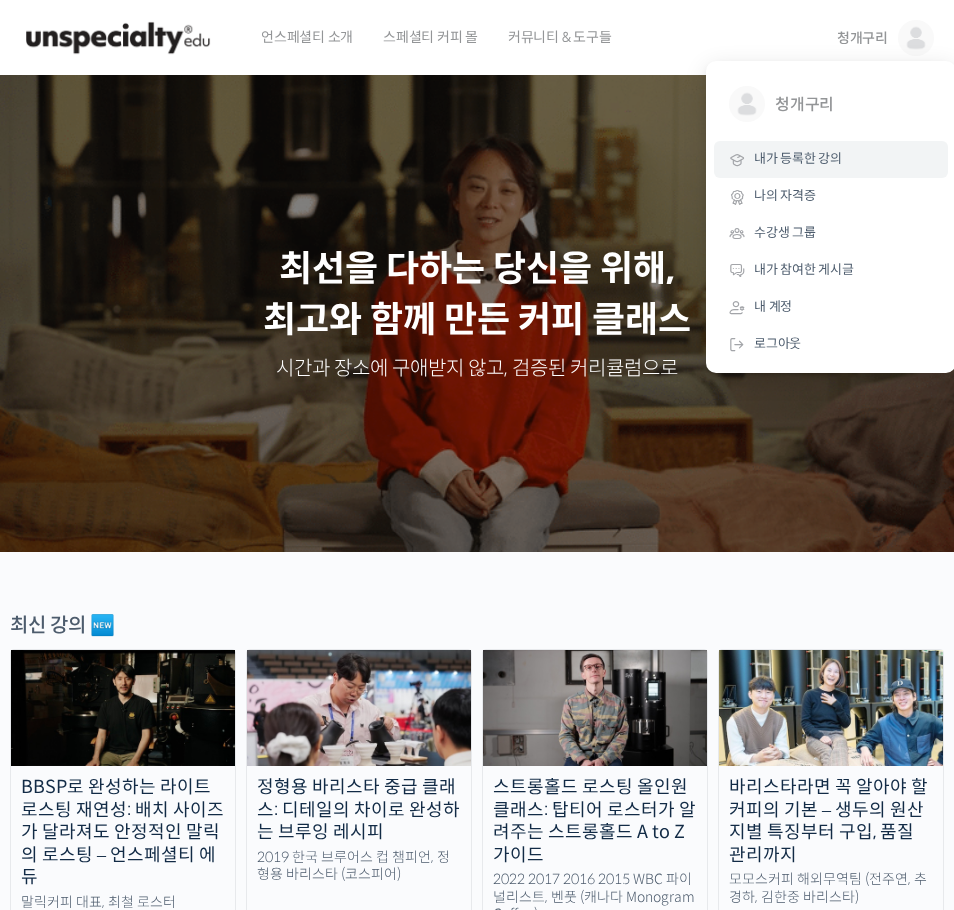 click on "내가 등록한 강의" at bounding box center (831, 159) 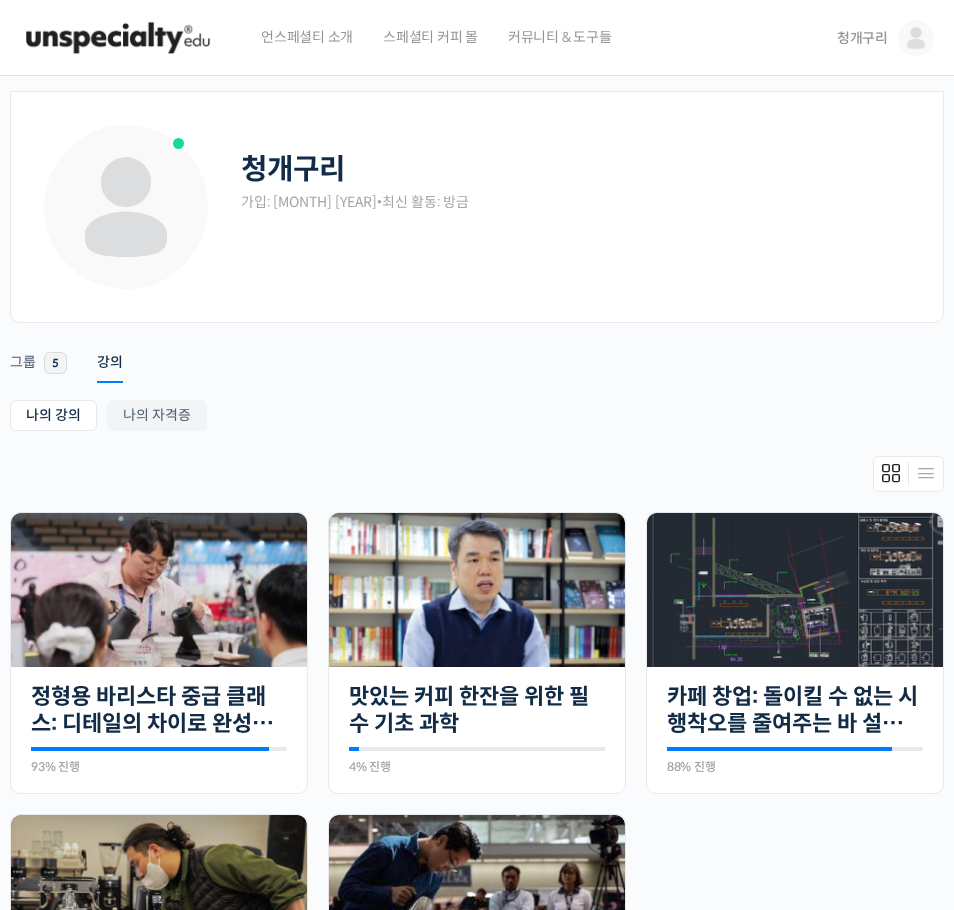 scroll, scrollTop: 0, scrollLeft: 0, axis: both 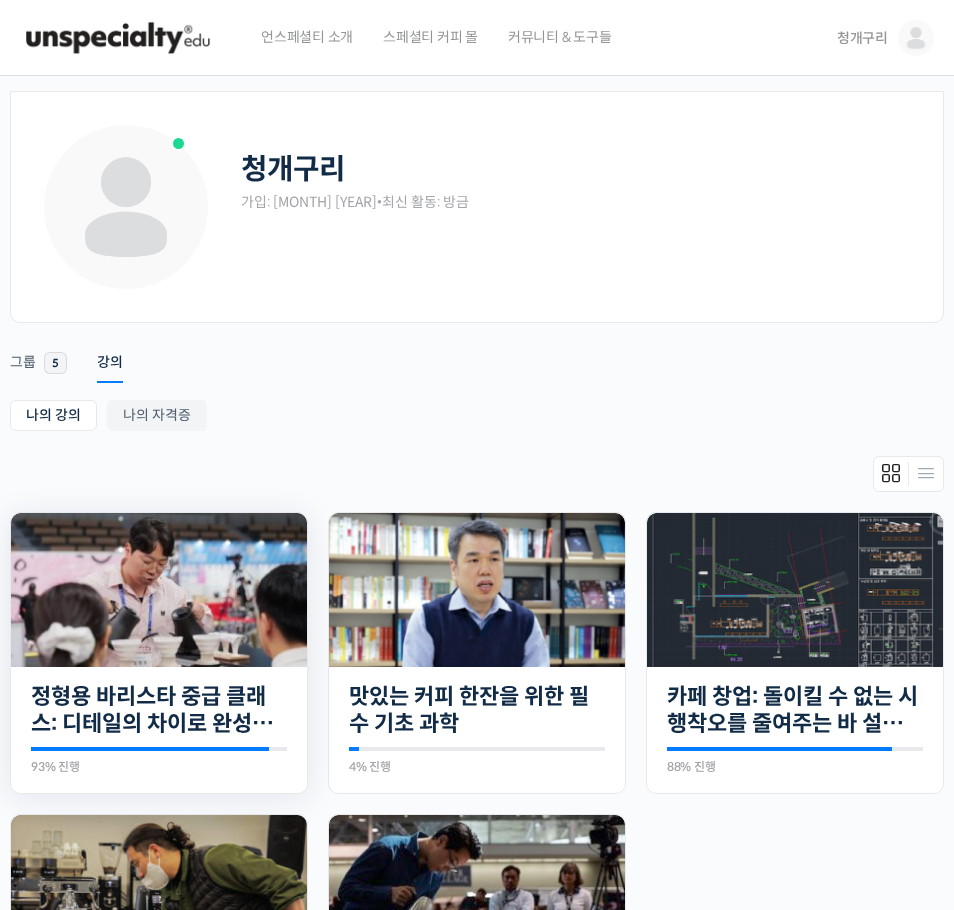 click at bounding box center (159, 590) 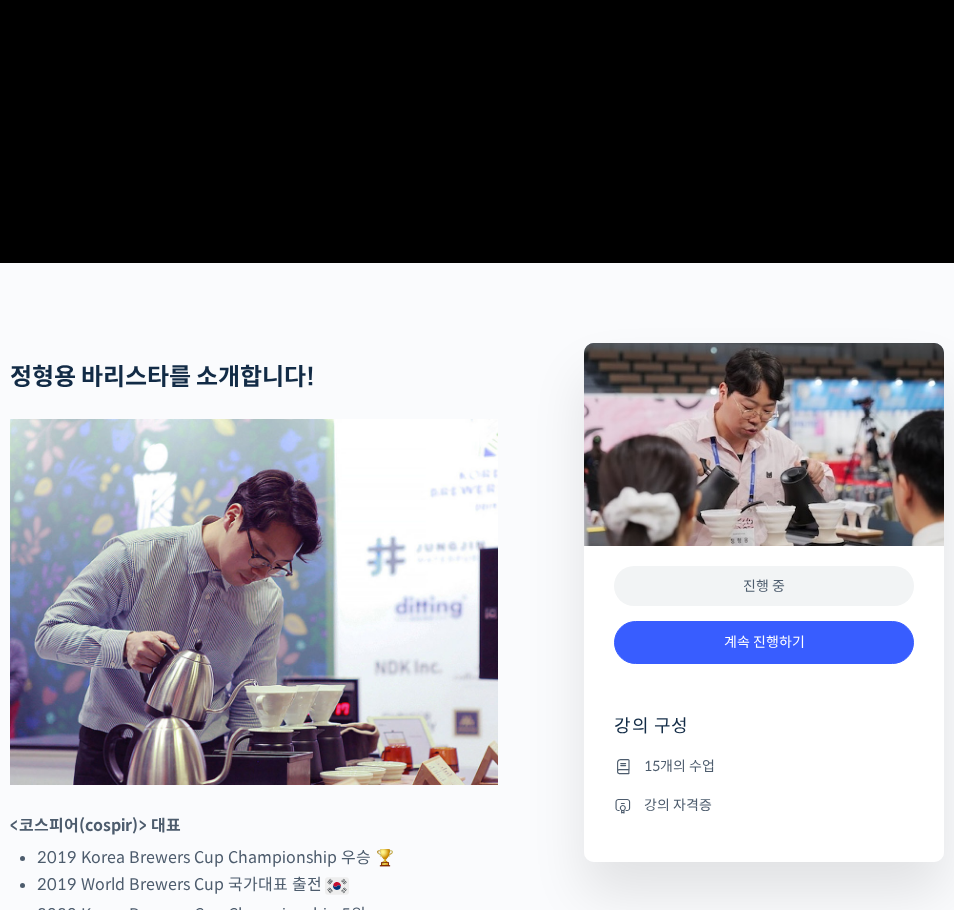 scroll, scrollTop: 600, scrollLeft: 0, axis: vertical 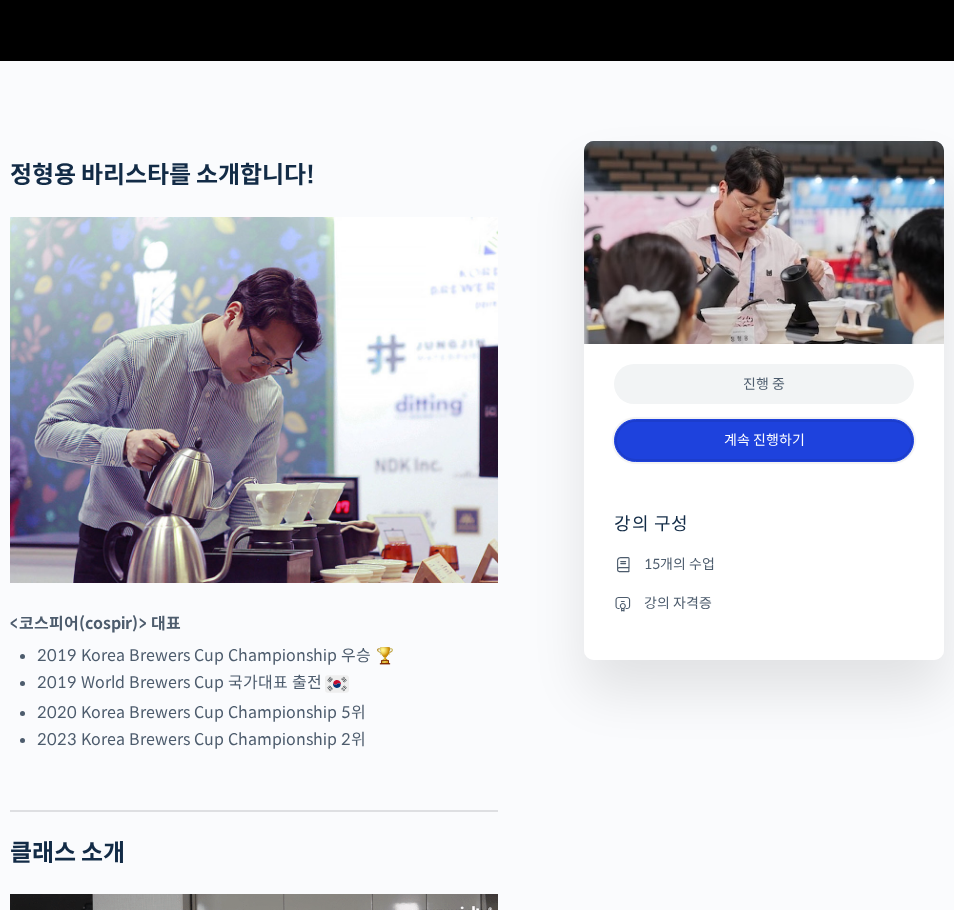 click on "계속 진행하기" at bounding box center (764, 440) 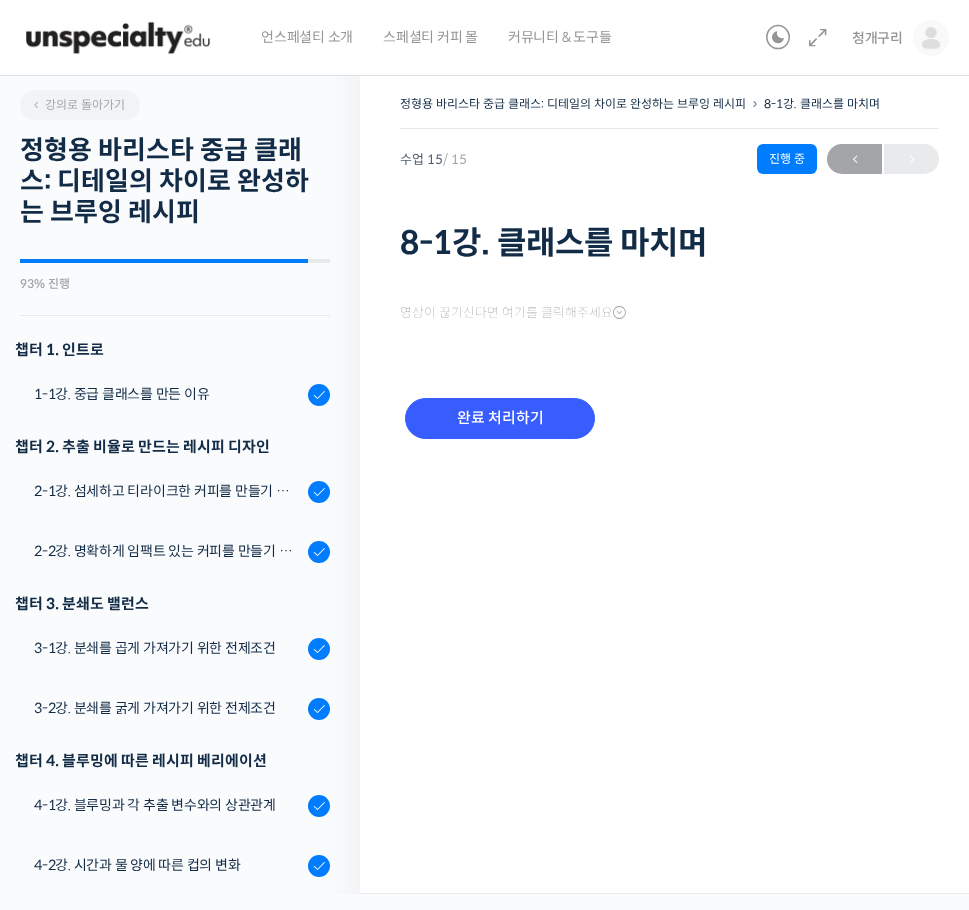 scroll, scrollTop: 0, scrollLeft: 0, axis: both 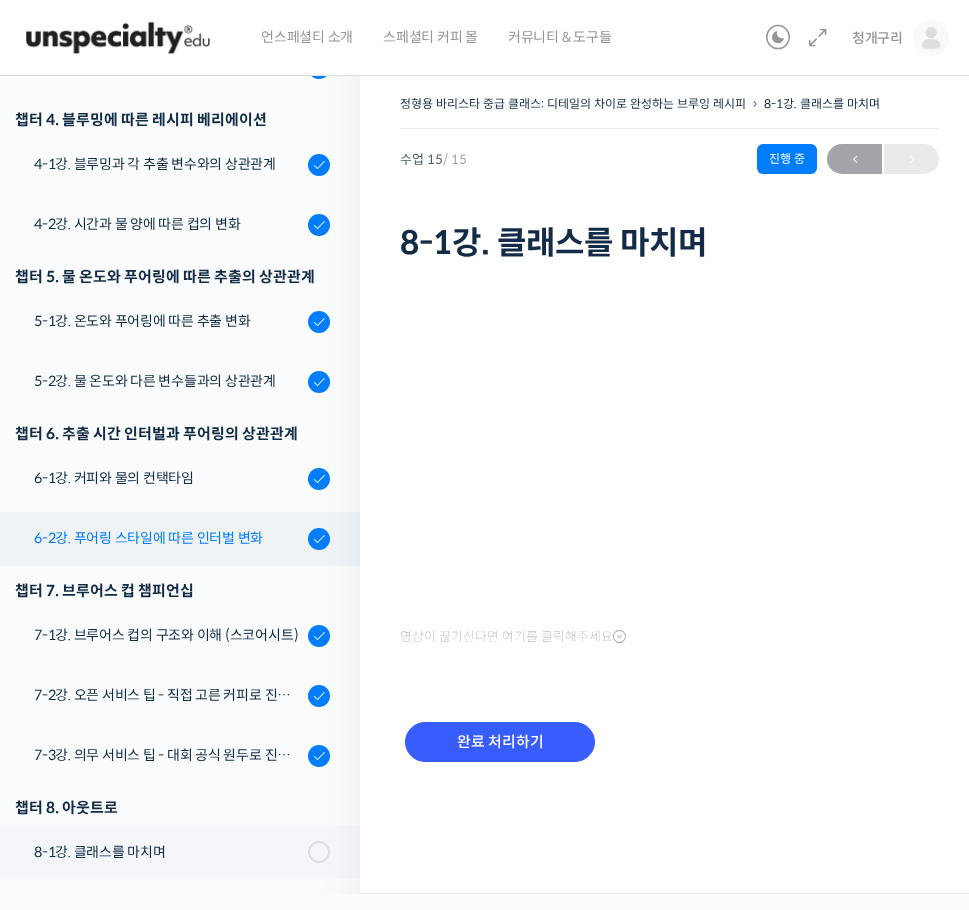 click on "6-2강. 푸어링 스타일에 따른 인터벌 변화" at bounding box center [168, 538] 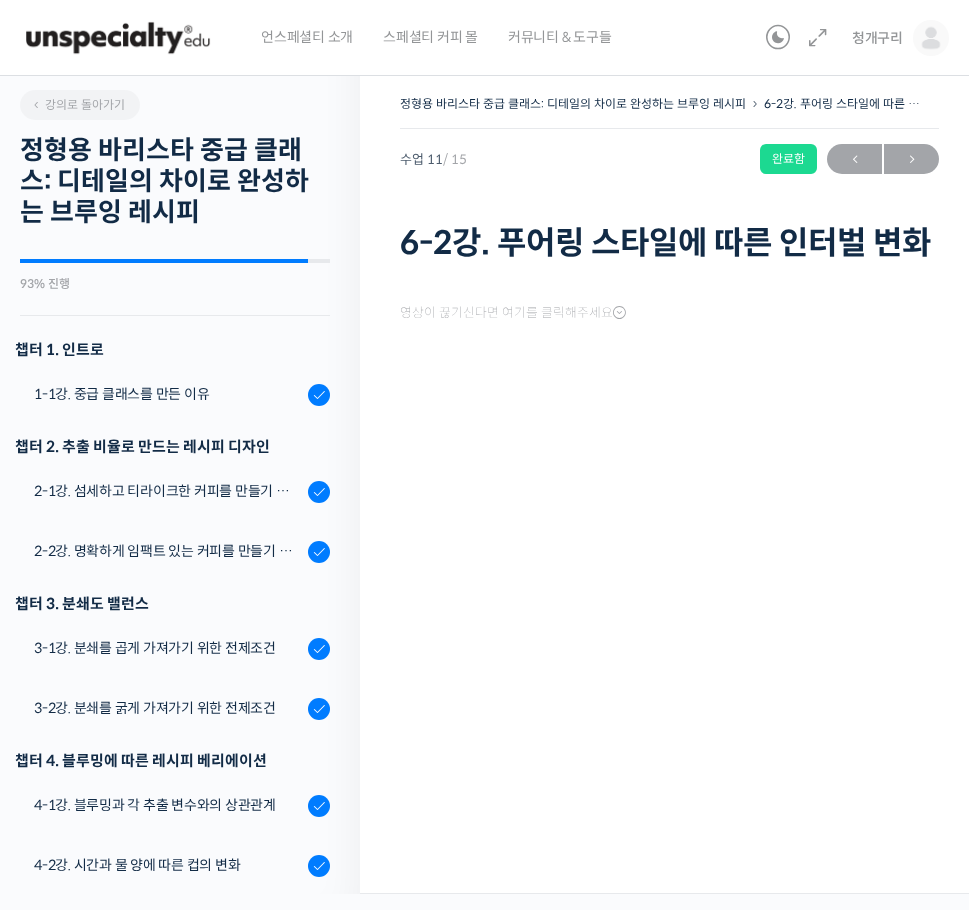 scroll, scrollTop: 0, scrollLeft: 0, axis: both 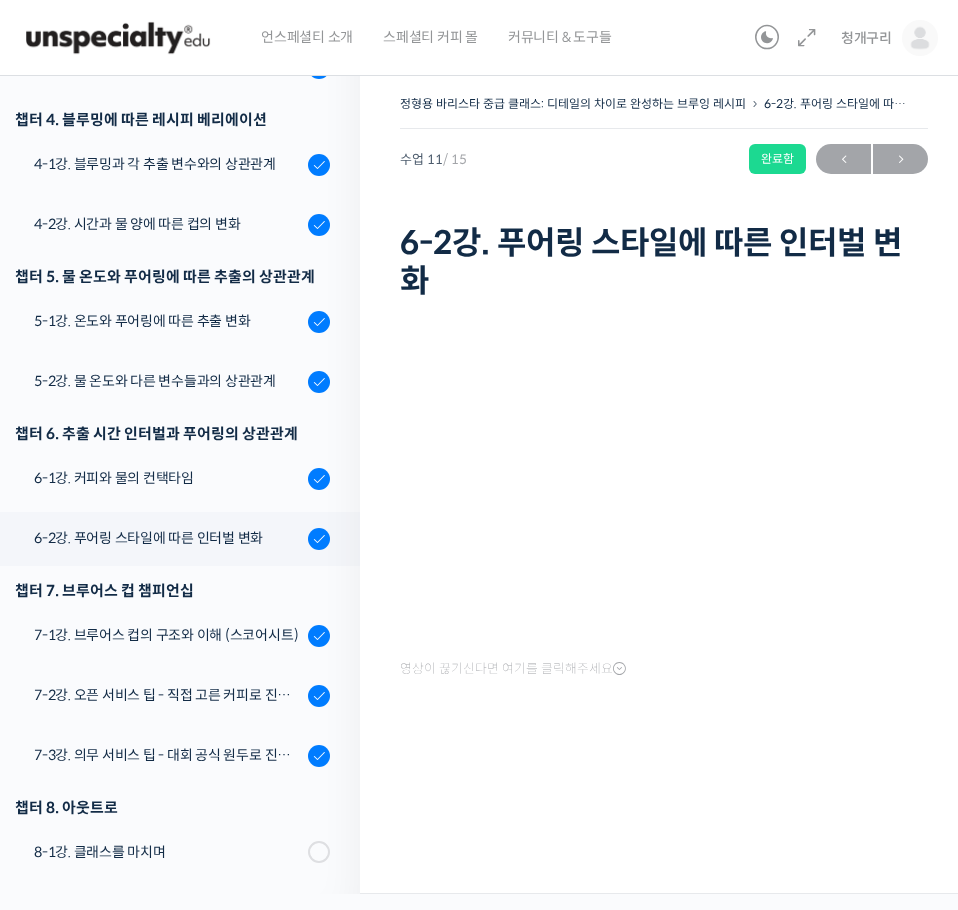 drag, startPoint x: 736, startPoint y: 347, endPoint x: 891, endPoint y: 302, distance: 161.40013 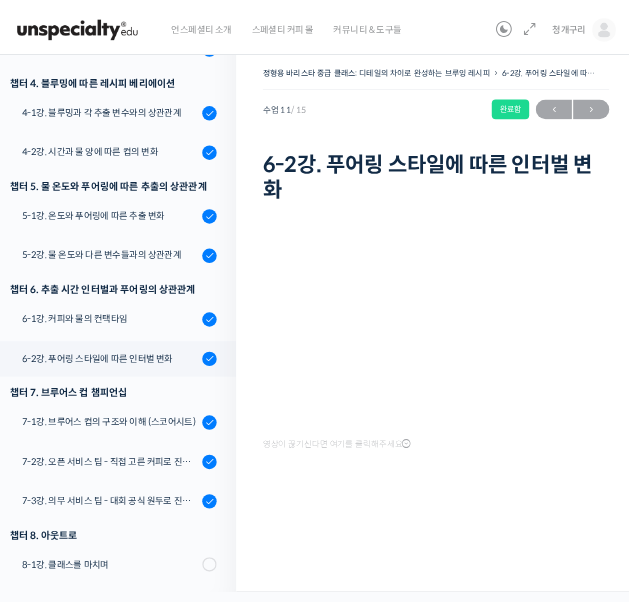scroll, scrollTop: 0, scrollLeft: 0, axis: both 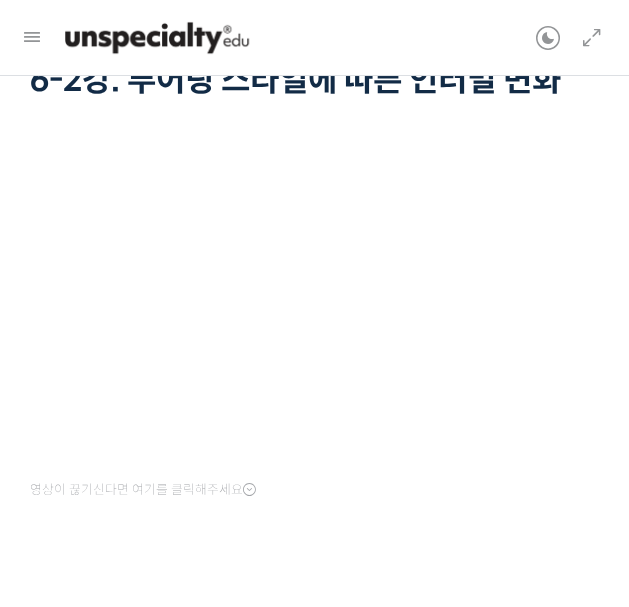 click on "영상이 끊기신다면 여기를 클릭해주세요" at bounding box center [314, 361] 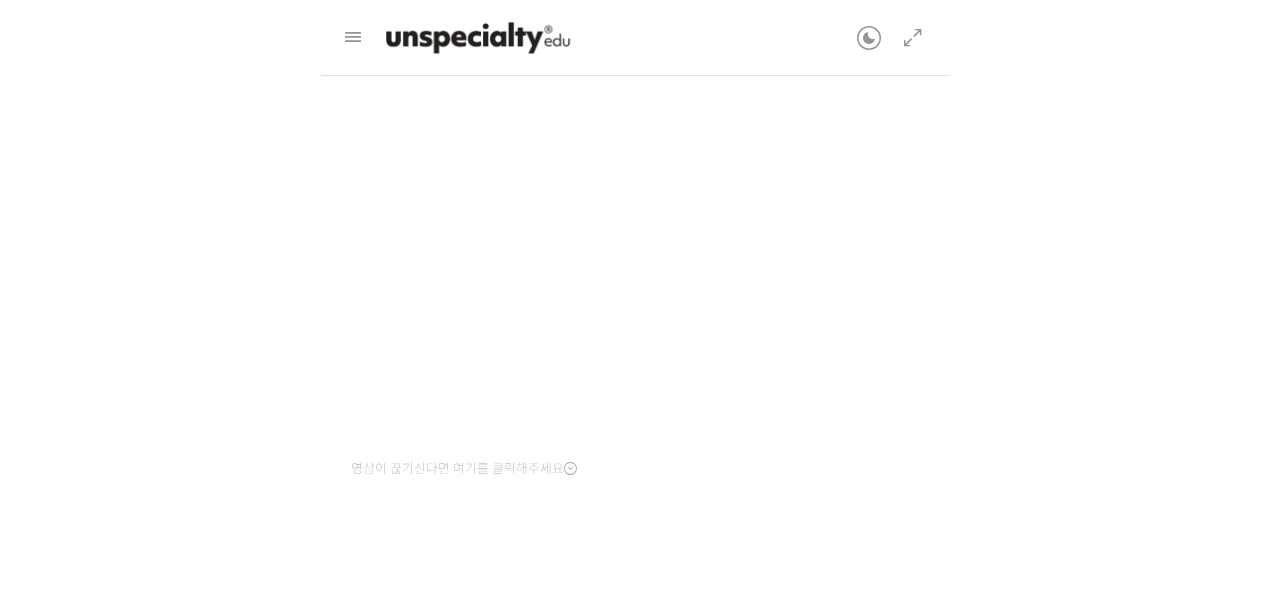 scroll, scrollTop: 184, scrollLeft: 0, axis: vertical 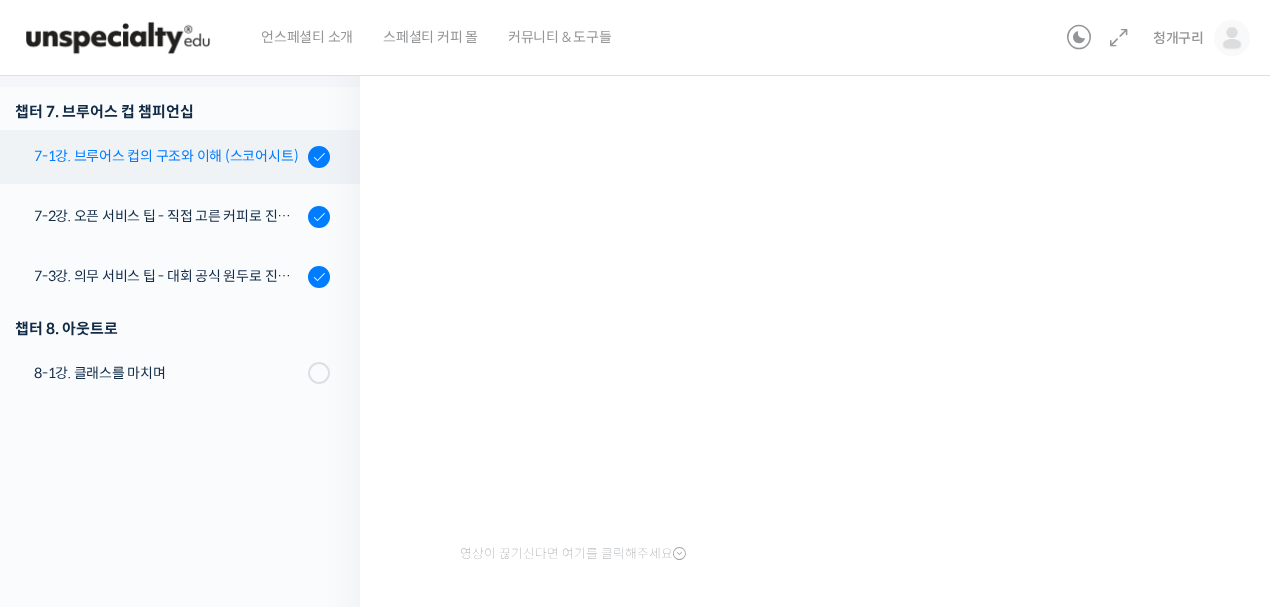 click on "7-1강. 브루어스 컵의 구조와 이해 (스코어시트)" at bounding box center (168, 156) 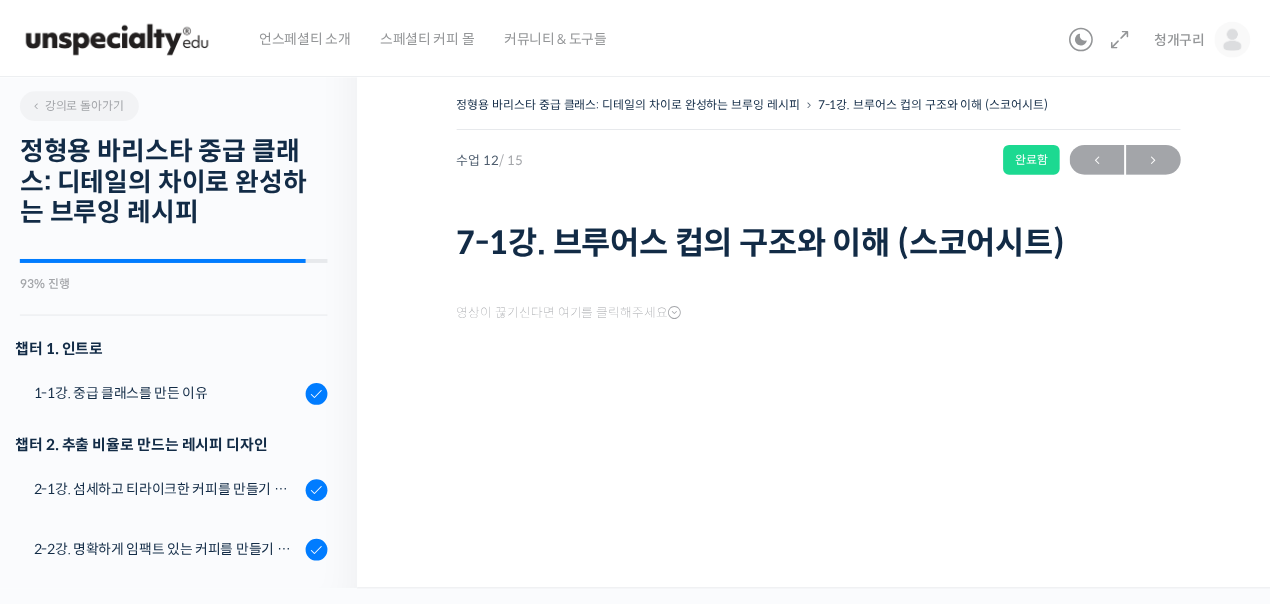 scroll, scrollTop: 0, scrollLeft: 0, axis: both 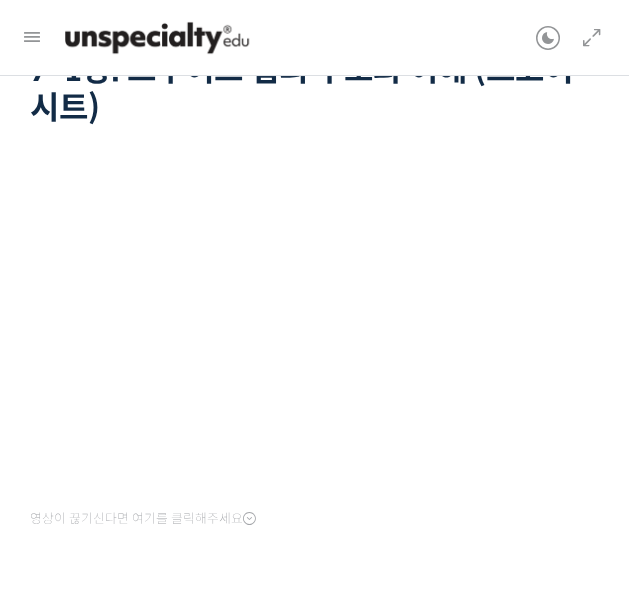 click at bounding box center [290, 38] 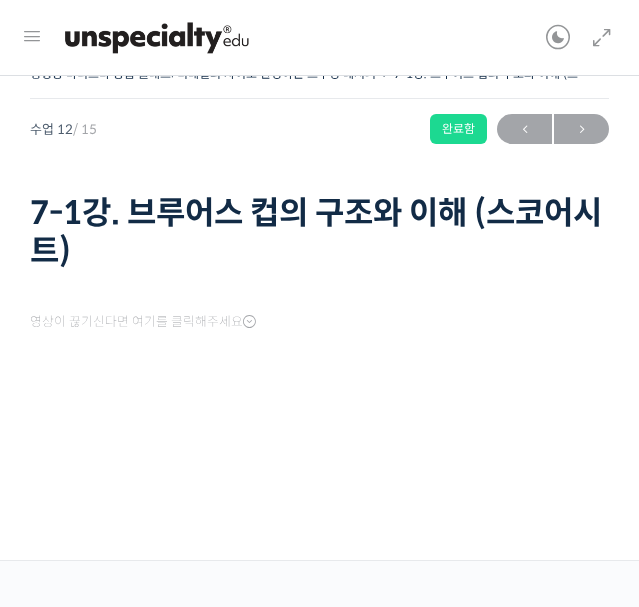 scroll, scrollTop: 0, scrollLeft: 0, axis: both 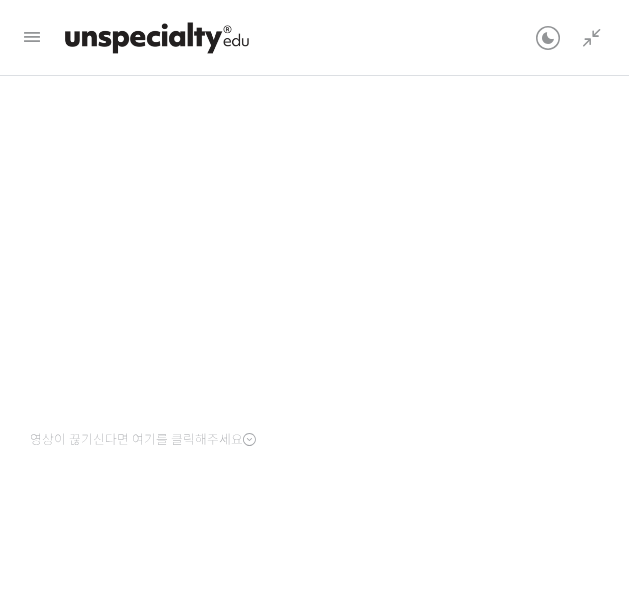 click at bounding box center [314, 536] 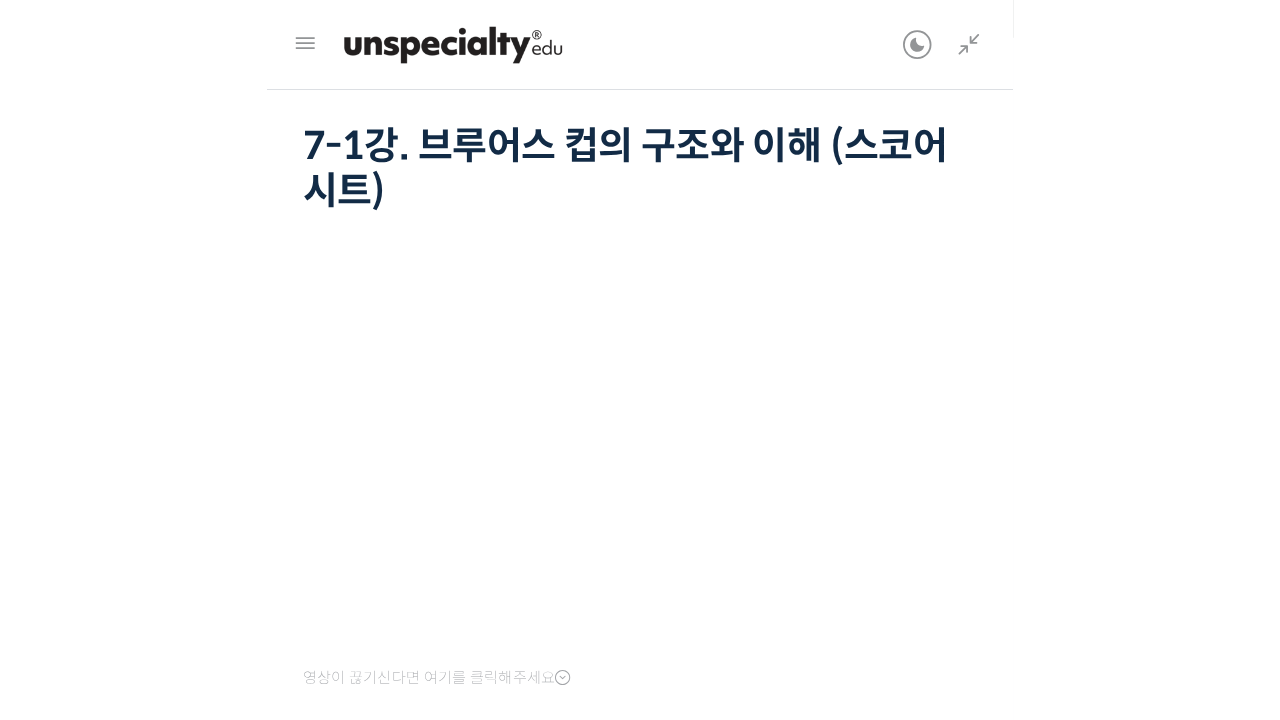 scroll, scrollTop: 66, scrollLeft: 0, axis: vertical 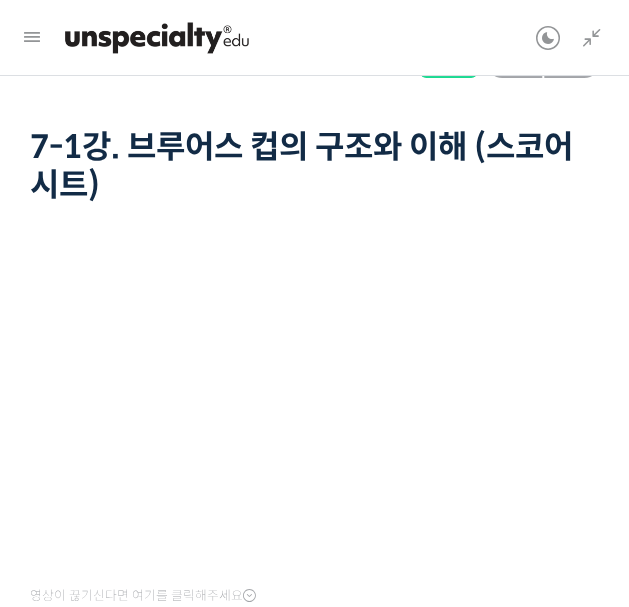 click on "영상이 끊기신다면 여기를 클릭해주세요" at bounding box center (314, 467) 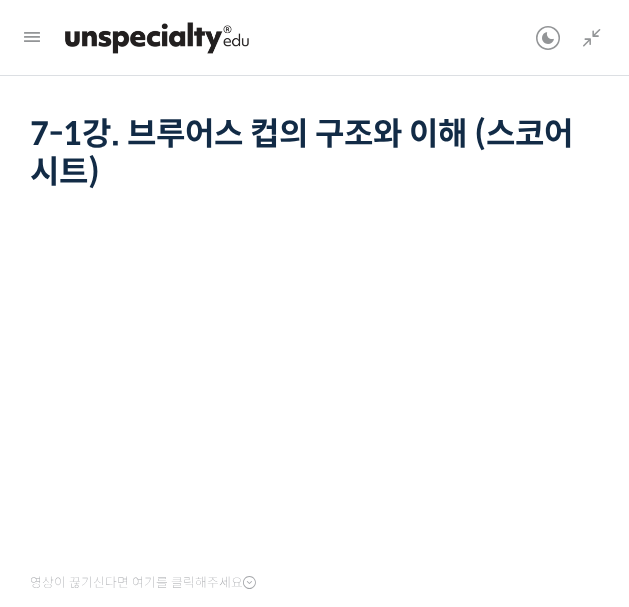 scroll, scrollTop: 66, scrollLeft: 0, axis: vertical 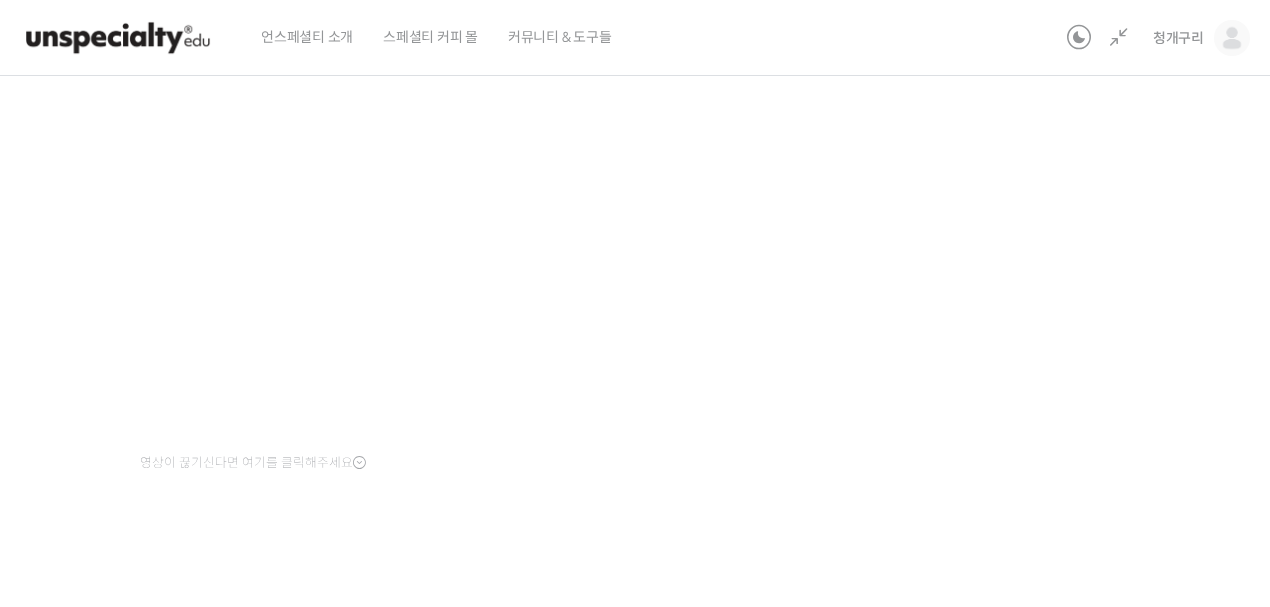 drag, startPoint x: 471, startPoint y: 534, endPoint x: 132, endPoint y: 454, distance: 348.31165 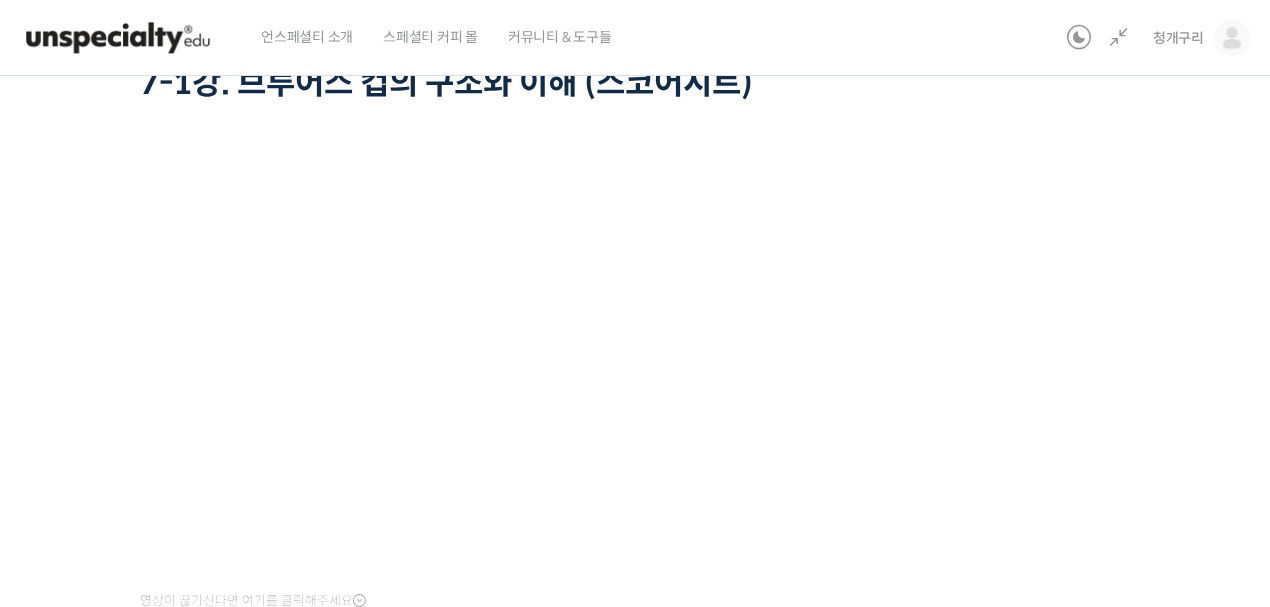 scroll, scrollTop: 0, scrollLeft: 0, axis: both 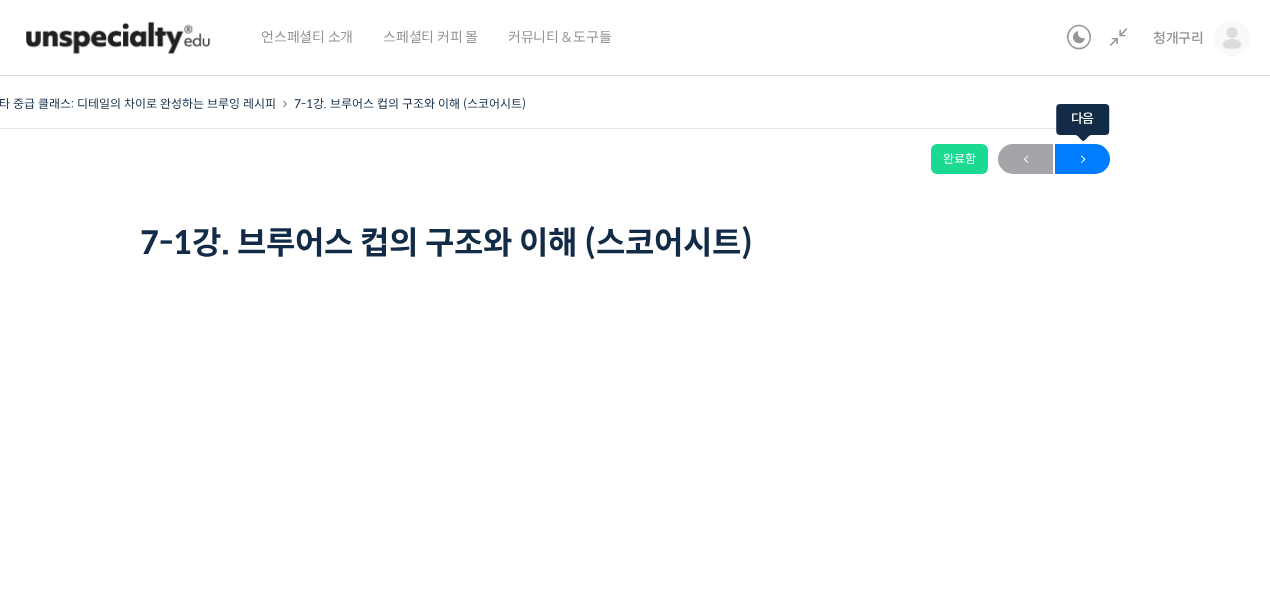 click on "→" at bounding box center [1082, 159] 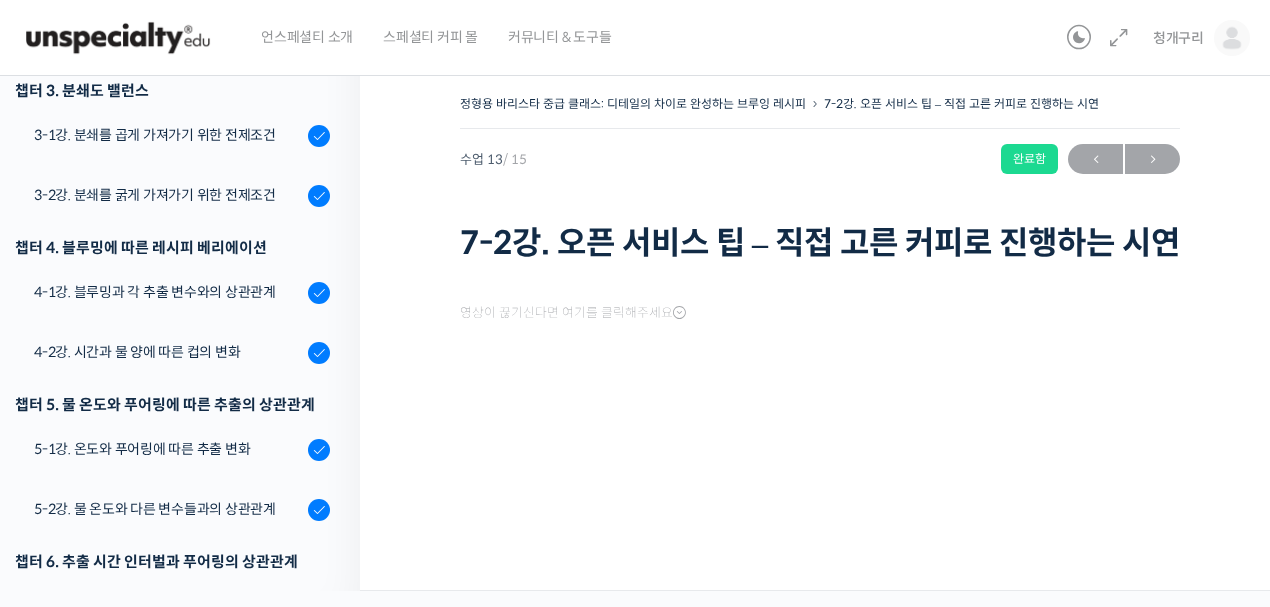 scroll, scrollTop: 0, scrollLeft: 0, axis: both 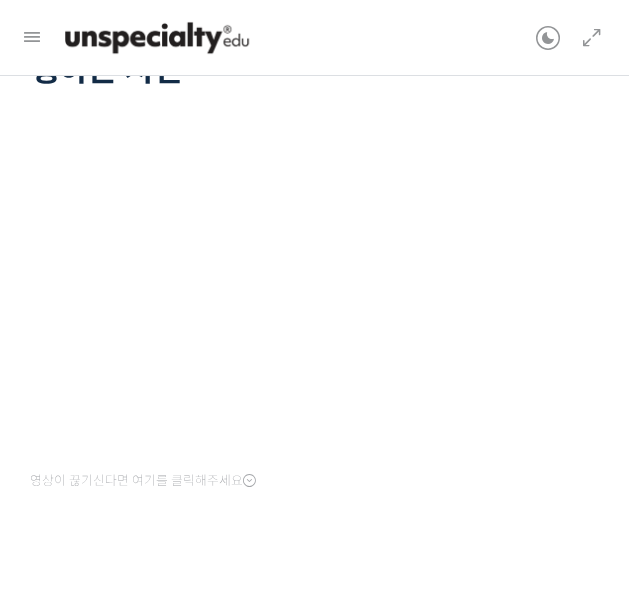 drag, startPoint x: 406, startPoint y: 15, endPoint x: 416, endPoint y: 4, distance: 14.866069 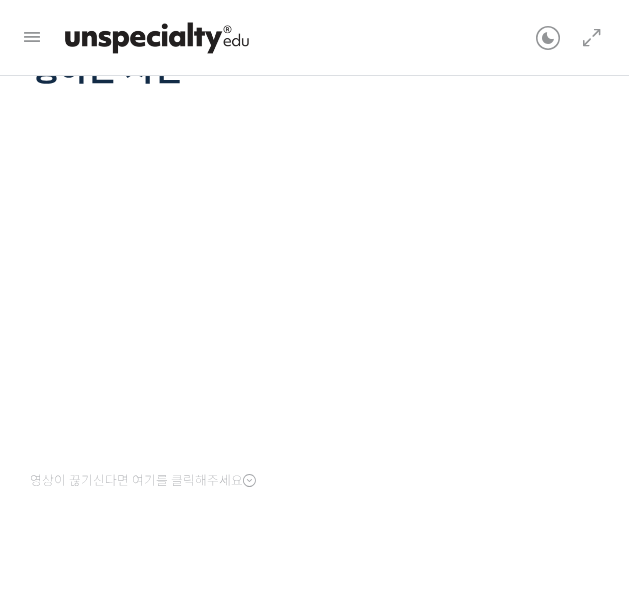 scroll, scrollTop: 0, scrollLeft: 0, axis: both 